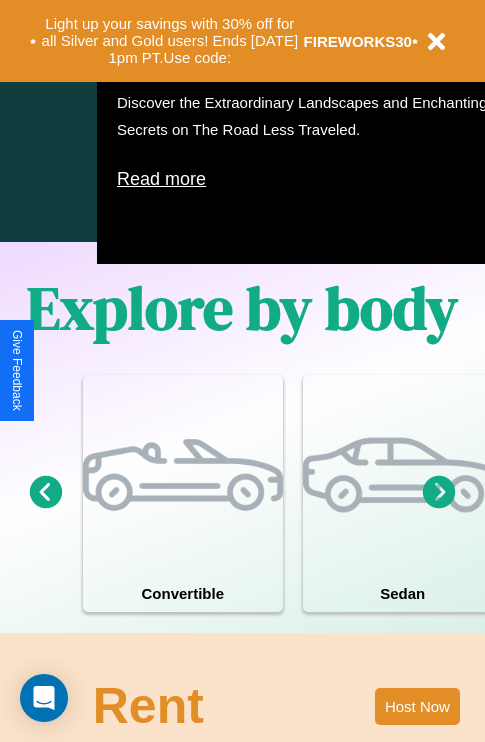 scroll, scrollTop: 1285, scrollLeft: 0, axis: vertical 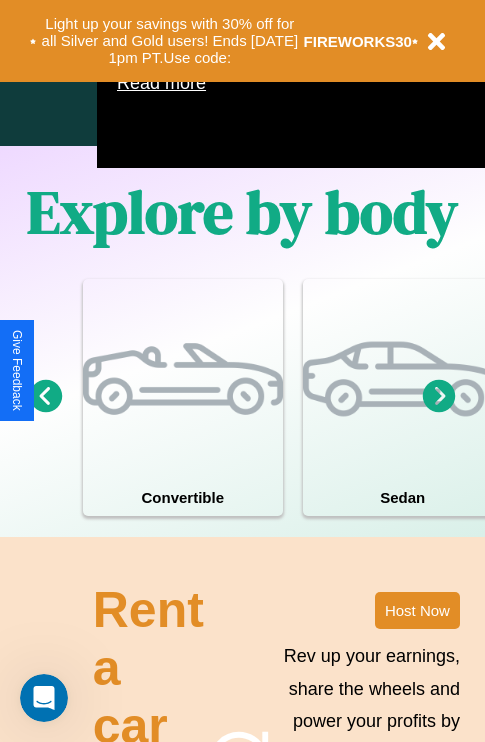 click 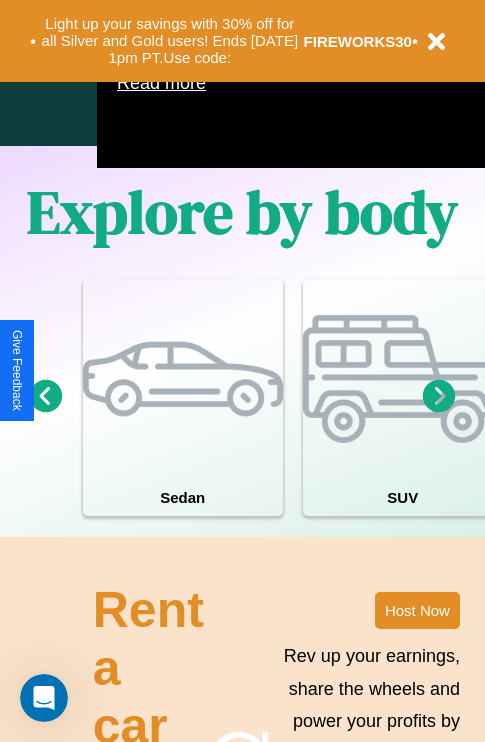 click 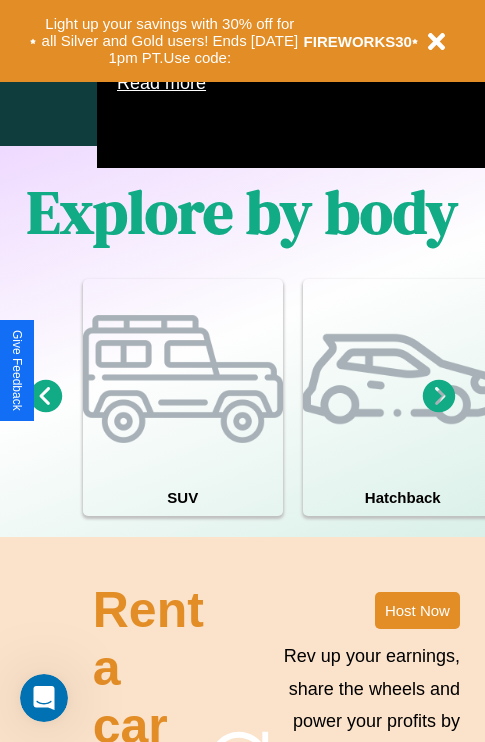 click 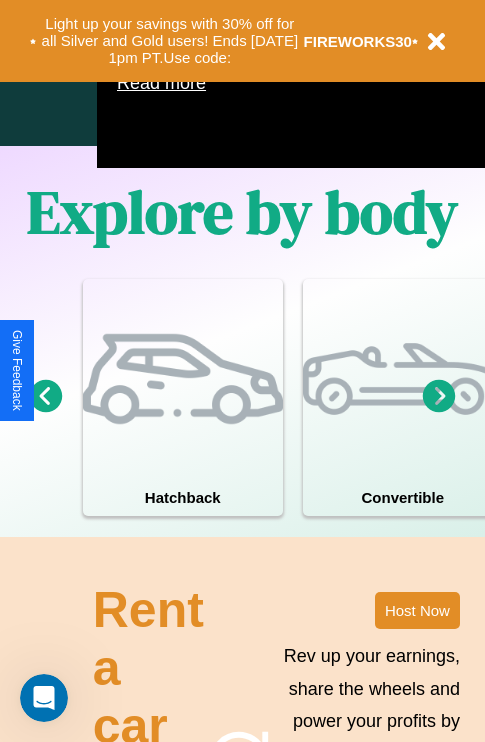 click 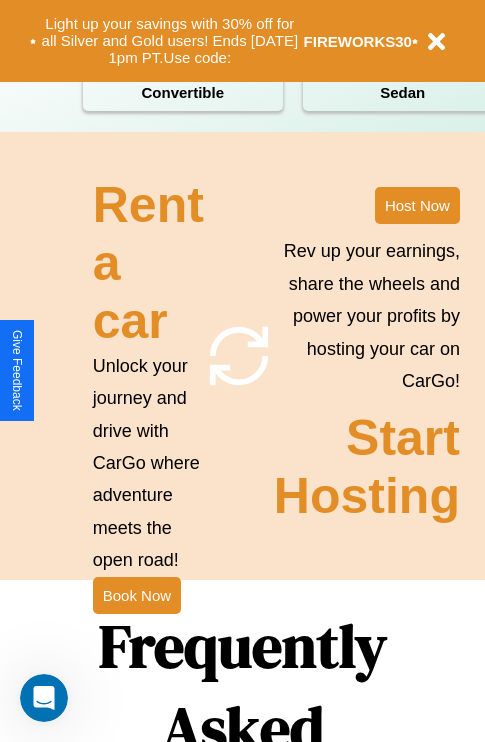 scroll, scrollTop: 2423, scrollLeft: 0, axis: vertical 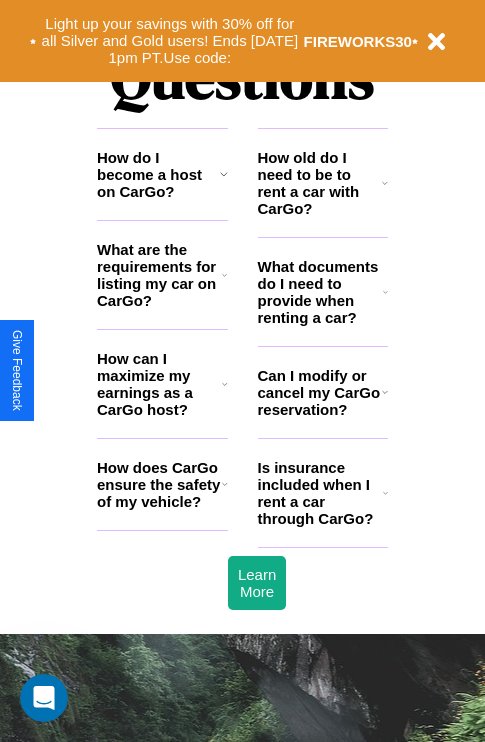 click on "Is insurance included when I rent a car through CarGo?" at bounding box center (320, 493) 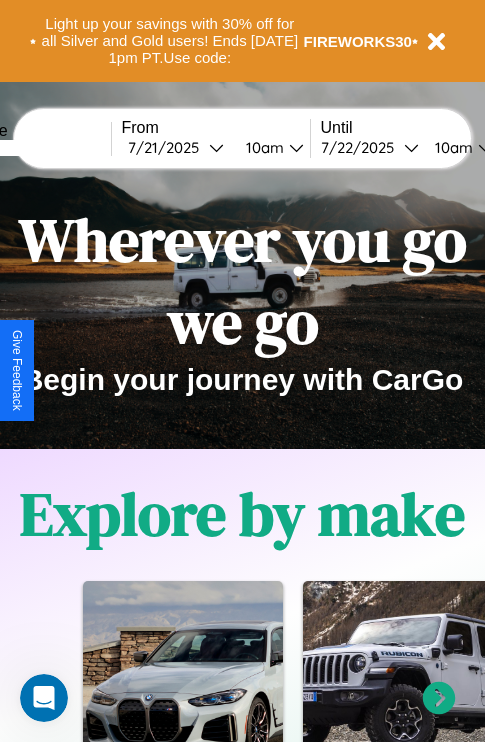 scroll, scrollTop: 0, scrollLeft: 0, axis: both 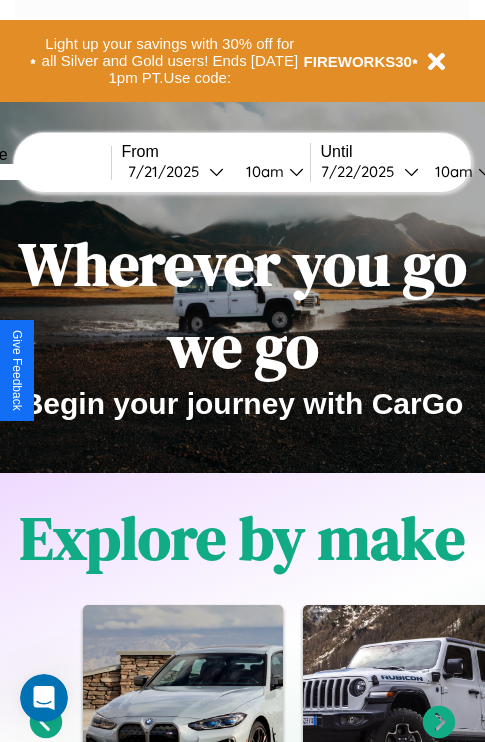 click at bounding box center [36, 172] 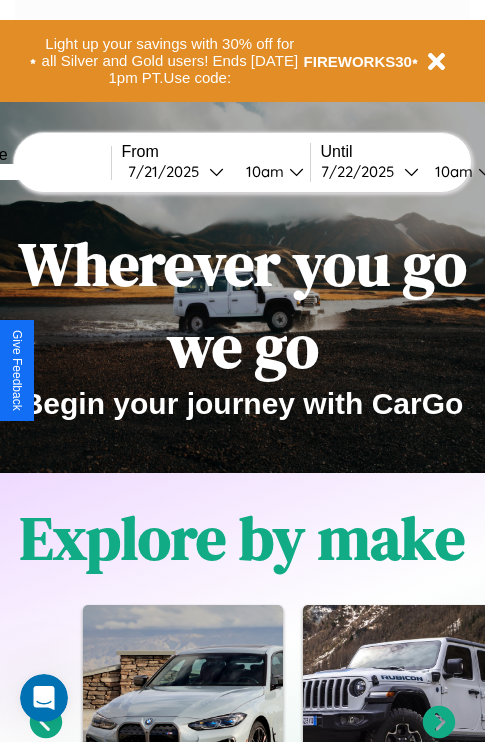 type on "******" 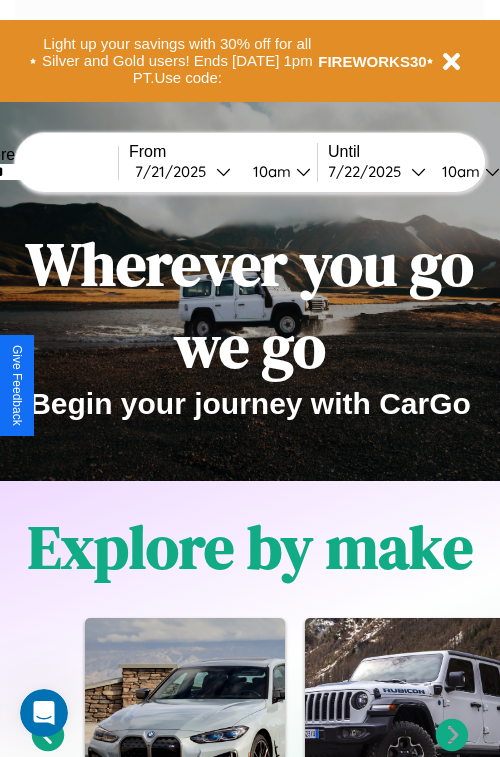 select on "*" 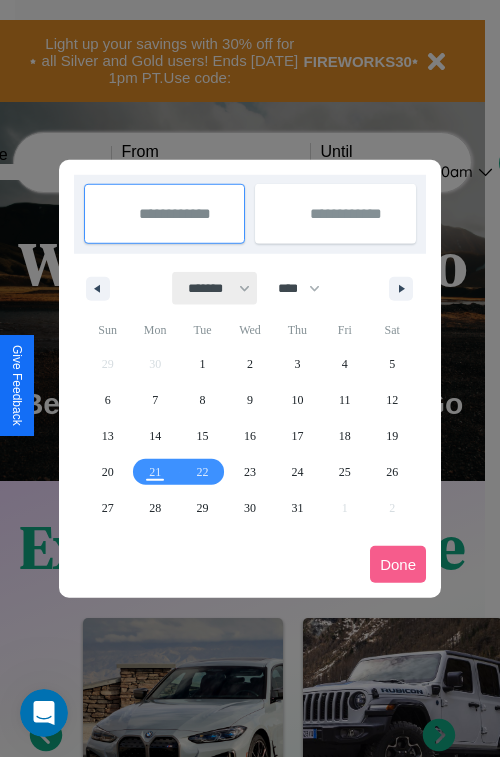 click on "******* ******** ***** ***** *** **** **** ****** ********* ******* ******** ********" at bounding box center [215, 288] 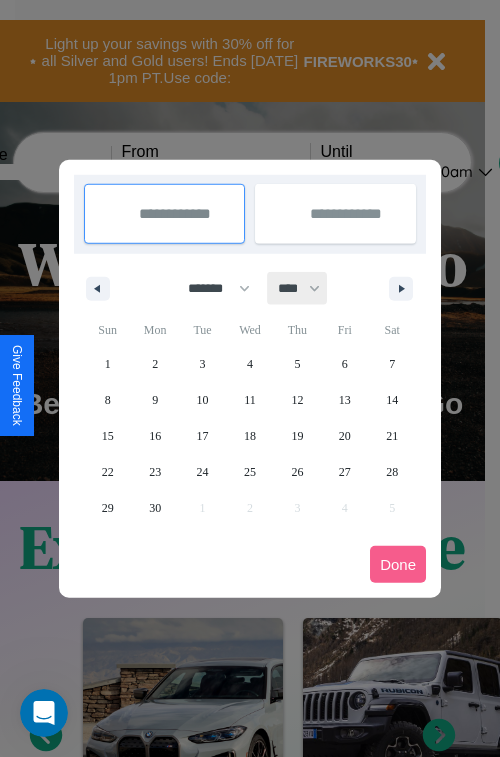 click on "**** **** **** **** **** **** **** **** **** **** **** **** **** **** **** **** **** **** **** **** **** **** **** **** **** **** **** **** **** **** **** **** **** **** **** **** **** **** **** **** **** **** **** **** **** **** **** **** **** **** **** **** **** **** **** **** **** **** **** **** **** **** **** **** **** **** **** **** **** **** **** **** **** **** **** **** **** **** **** **** **** **** **** **** **** **** **** **** **** **** **** **** **** **** **** **** **** **** **** **** **** **** **** **** **** **** **** **** **** **** **** **** **** **** **** **** **** **** **** **** ****" at bounding box center (298, 288) 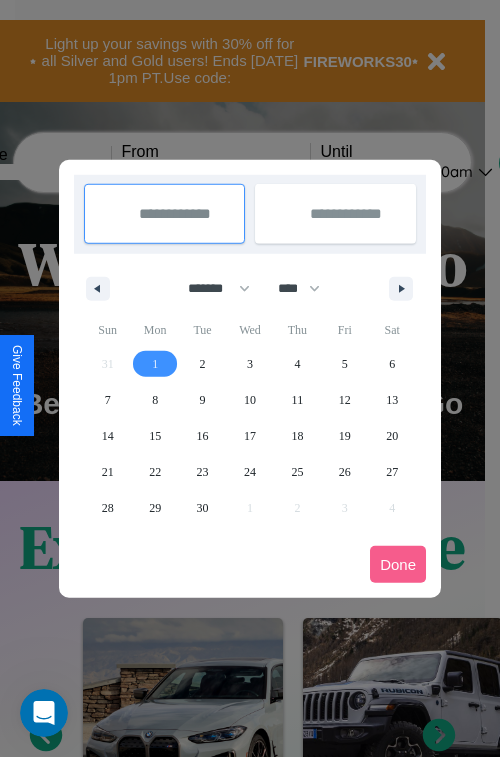 click on "1" at bounding box center [155, 364] 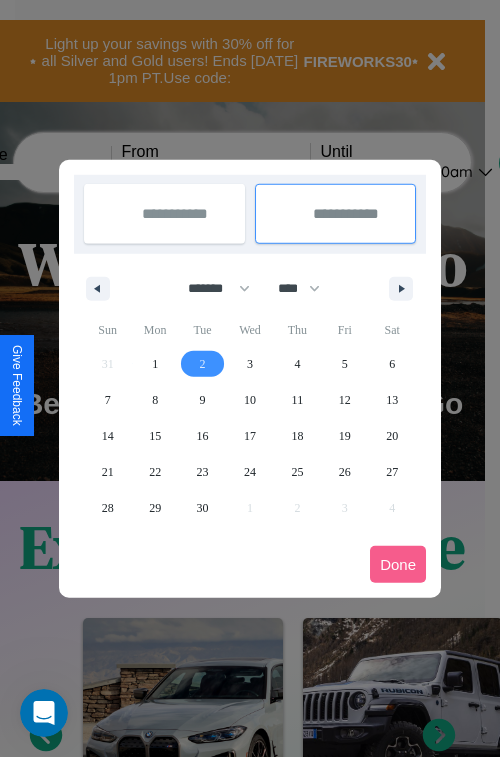 click on "2" at bounding box center (203, 364) 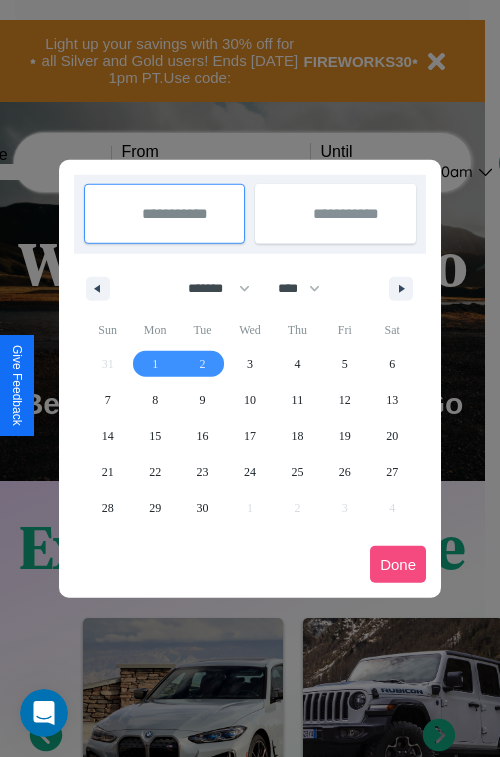 click on "Done" at bounding box center [398, 564] 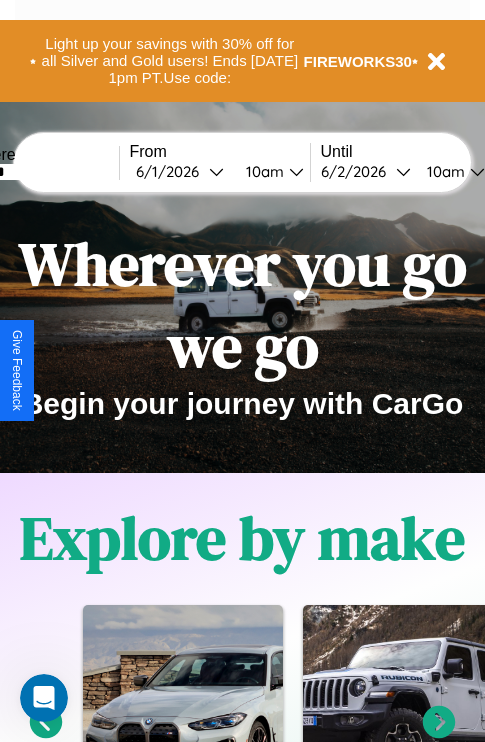 click on "10am" at bounding box center [262, 171] 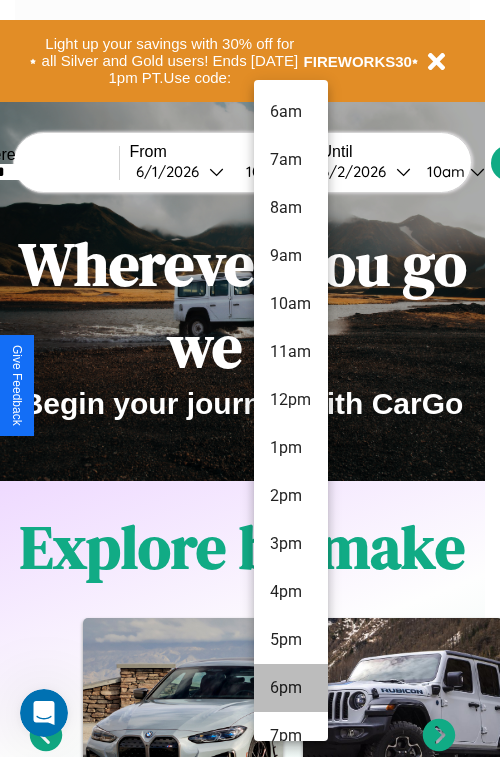 click on "6pm" at bounding box center (291, 688) 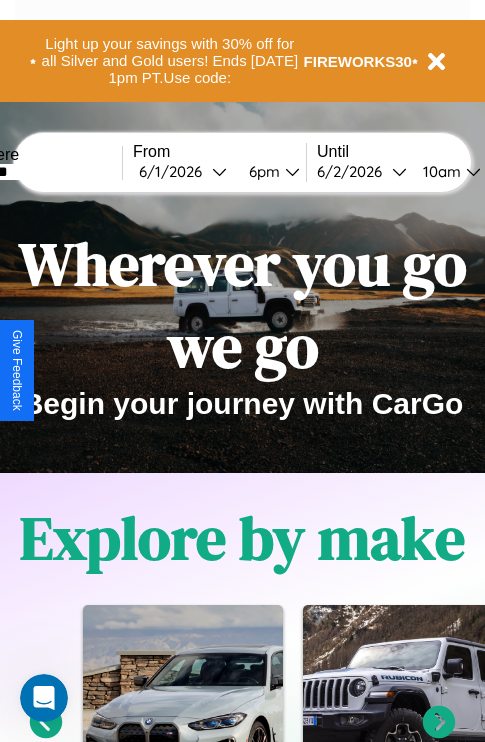 scroll, scrollTop: 0, scrollLeft: 64, axis: horizontal 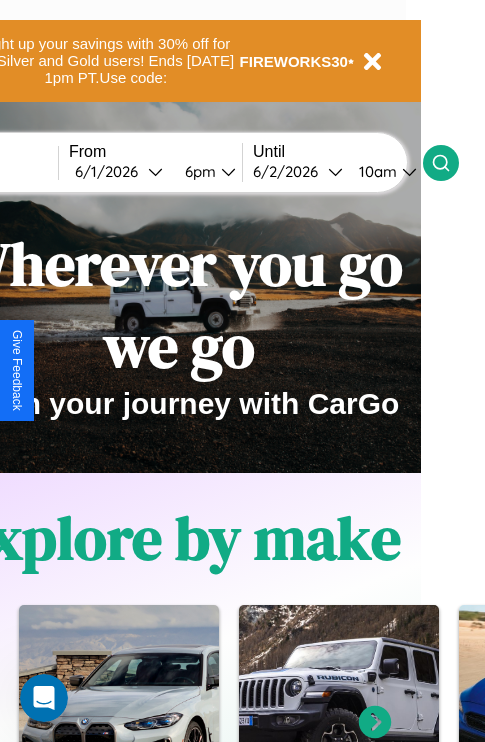 click 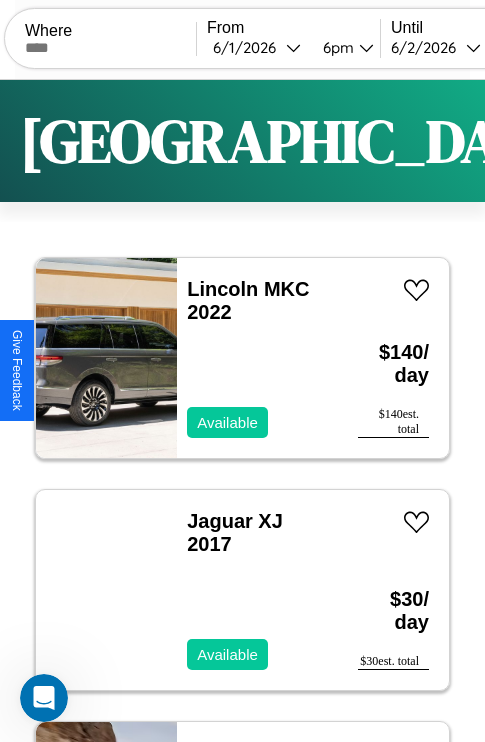 scroll, scrollTop: 95, scrollLeft: 0, axis: vertical 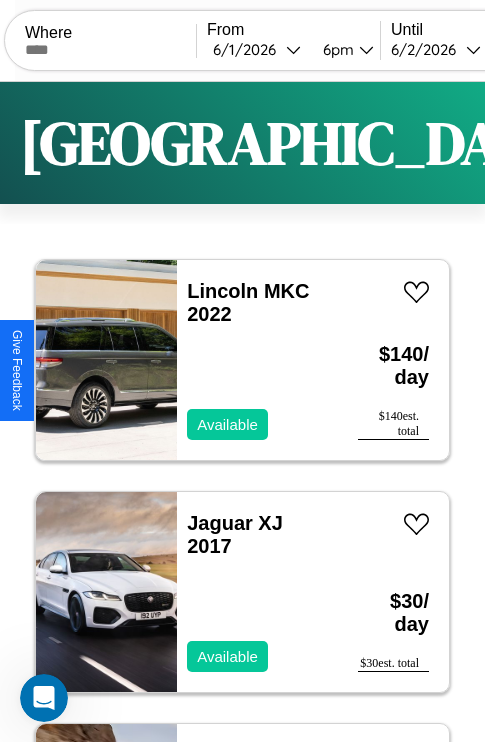 click on "Filters" at bounding box center (640, 143) 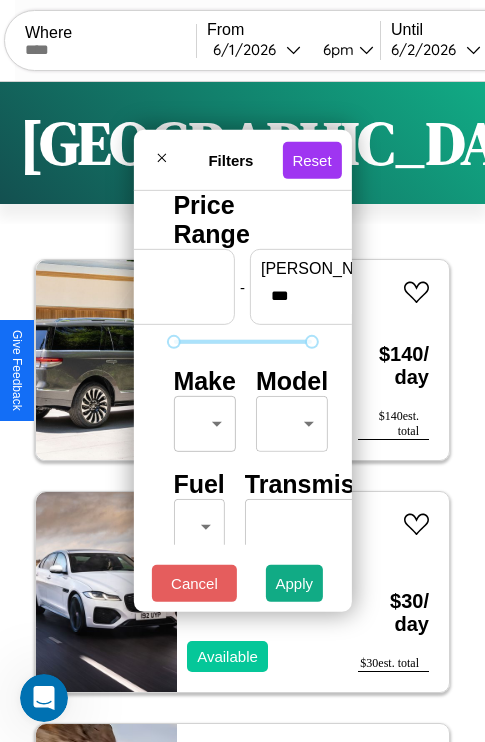 scroll, scrollTop: 162, scrollLeft: 0, axis: vertical 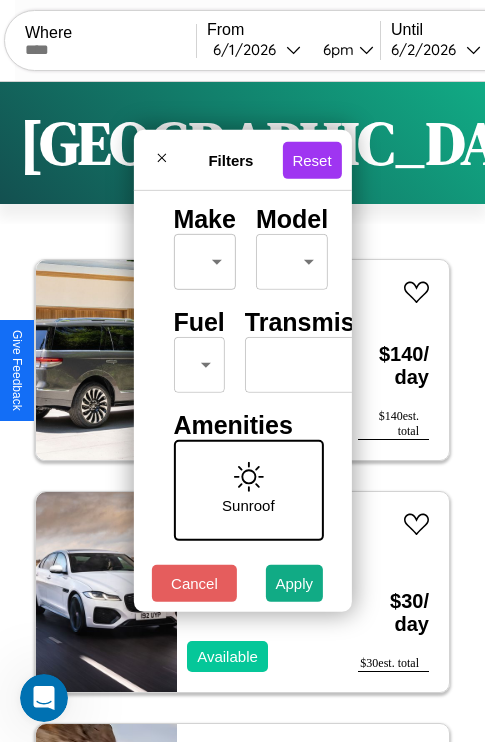 click on "CarGo Where From [DATE] 6pm Until [DATE] 10am Become a Host Login Sign Up [GEOGRAPHIC_DATA] Filters 147  cars in this area These cars can be picked up in this city. Lincoln   MKC   2022 Available $ 140  / day $ 140  est. total Jaguar   XJ   2017 Available $ 30  / day $ 30  est. total Mercedes   GLE-Class   2020 Available $ 110  / day $ 110  est. total Dodge   480 Series   2014 Available $ 60  / day $ 60  est. total Jaguar   XK8   2014 Available $ 50  / day $ 50  est. total Nissan   Xterra   2024 Available $ 200  / day $ 200  est. total Acura   TLX   2014 Available $ 100  / day $ 100  est. total Infiniti   QX50   2023 Available $ 30  / day $ 30  est. total Hyundai   Pony   2020 Unavailable $ 170  / day $ 170  est. total Chrysler   Shadow   2022 Available $ 130  / day $ 130  est. total Honda   SXS700 (Pioneer 700)   2021 Available $ 100  / day $ 100  est. total Bentley   Flying Spur   2014 Unavailable $ 120  / day $ 120  est. total Volkswagen   Jetta SportWagen   2022 Available $ 120  / day $ 120  est. total" at bounding box center [242, 412] 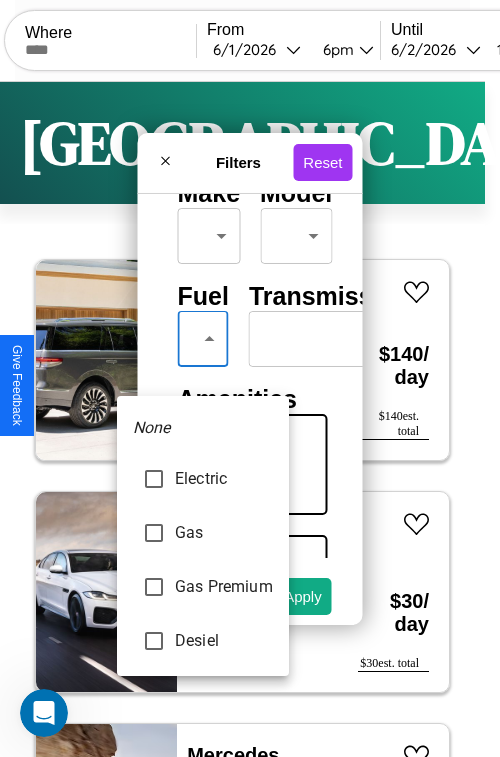 type on "********" 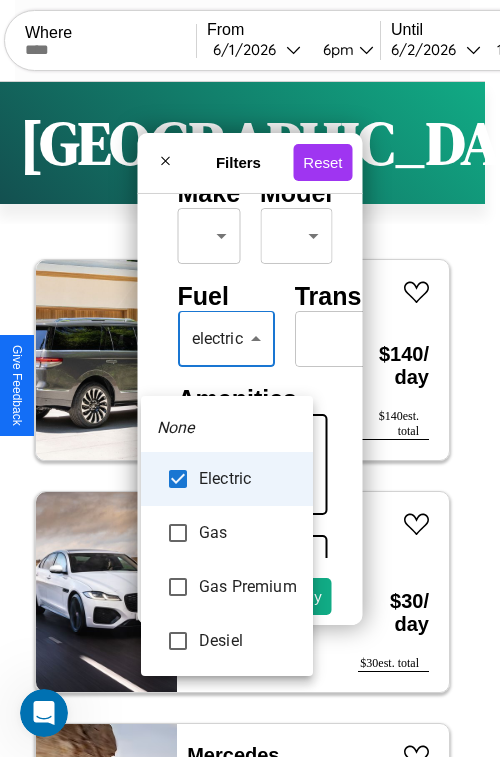 click at bounding box center [250, 378] 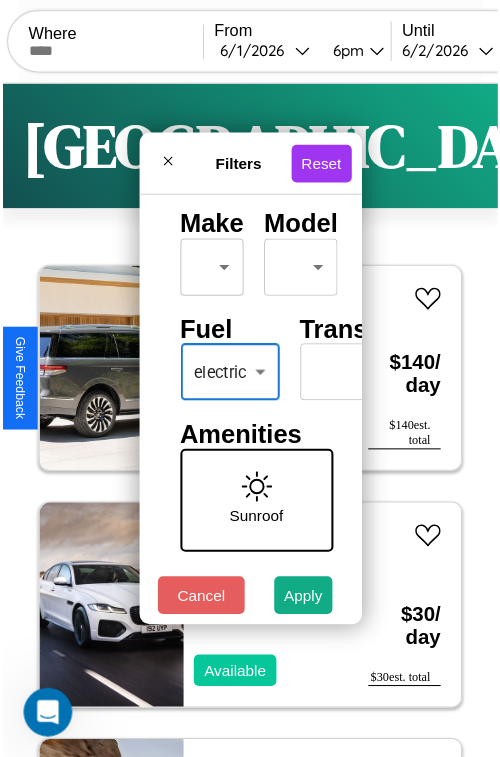 scroll, scrollTop: 59, scrollLeft: 0, axis: vertical 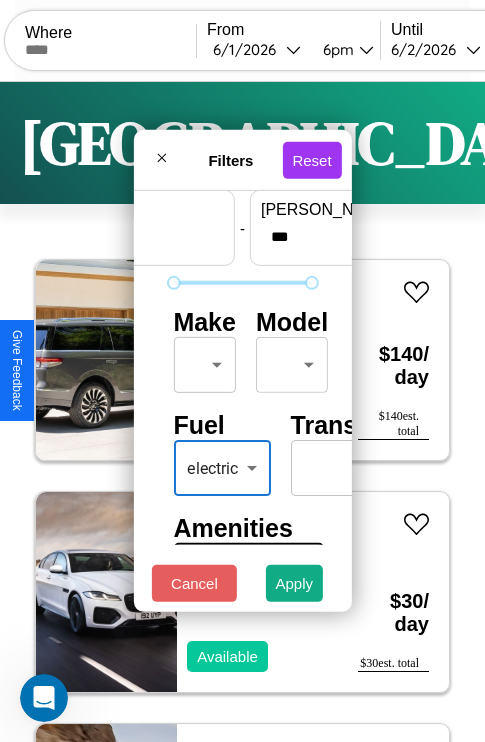 click on "CarGo Where From [DATE] 6pm Until [DATE] 10am Become a Host Login Sign Up [GEOGRAPHIC_DATA] Filters 147  cars in this area These cars can be picked up in this city. Lincoln   MKC   2022 Available $ 140  / day $ 140  est. total Jaguar   XJ   2017 Available $ 30  / day $ 30  est. total Mercedes   GLE-Class   2020 Available $ 110  / day $ 110  est. total Dodge   480 Series   2014 Available $ 60  / day $ 60  est. total Jaguar   XK8   2014 Available $ 50  / day $ 50  est. total Nissan   Xterra   2024 Available $ 200  / day $ 200  est. total Acura   TLX   2014 Available $ 100  / day $ 100  est. total Infiniti   QX50   2023 Available $ 30  / day $ 30  est. total Hyundai   Pony   2020 Unavailable $ 170  / day $ 170  est. total Chrysler   Shadow   2022 Available $ 130  / day $ 130  est. total Honda   SXS700 (Pioneer 700)   2021 Available $ 100  / day $ 100  est. total Bentley   Flying Spur   2014 Unavailable $ 120  / day $ 120  est. total Volkswagen   Jetta SportWagen   2022 Available $ 120  / day $ 120  est. total" at bounding box center [242, 412] 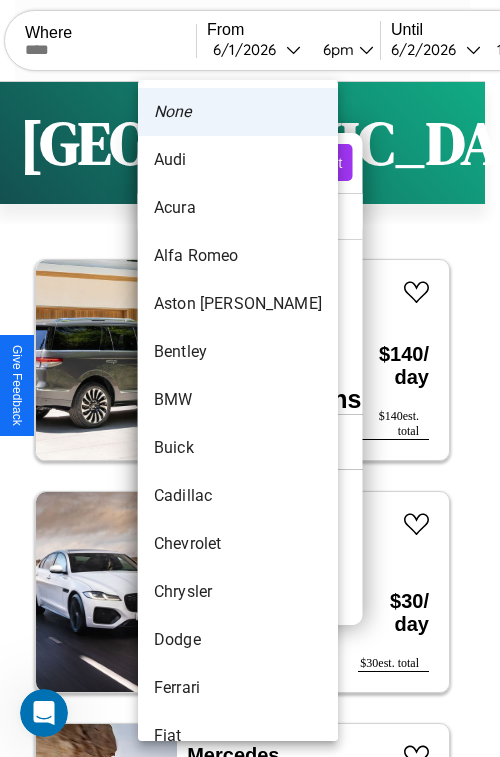 scroll, scrollTop: 38, scrollLeft: 0, axis: vertical 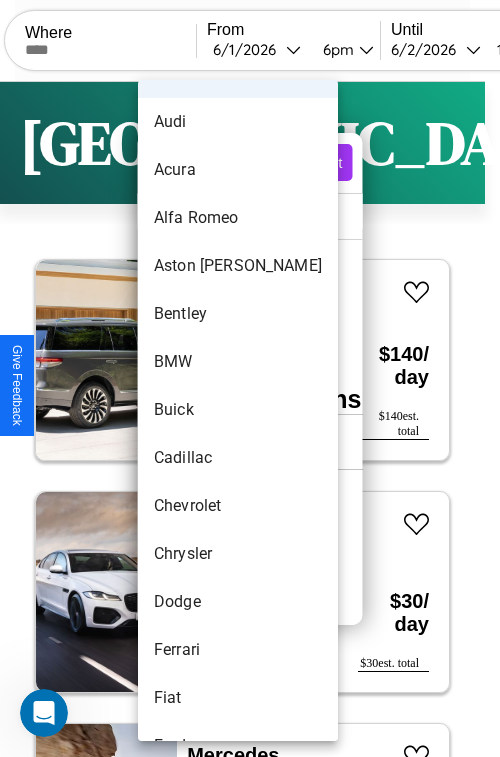 click on "Buick" at bounding box center (238, 410) 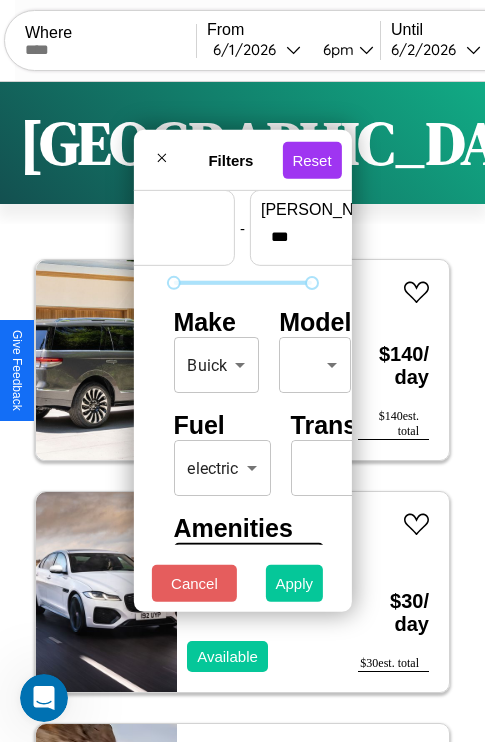 click on "Apply" at bounding box center (295, 583) 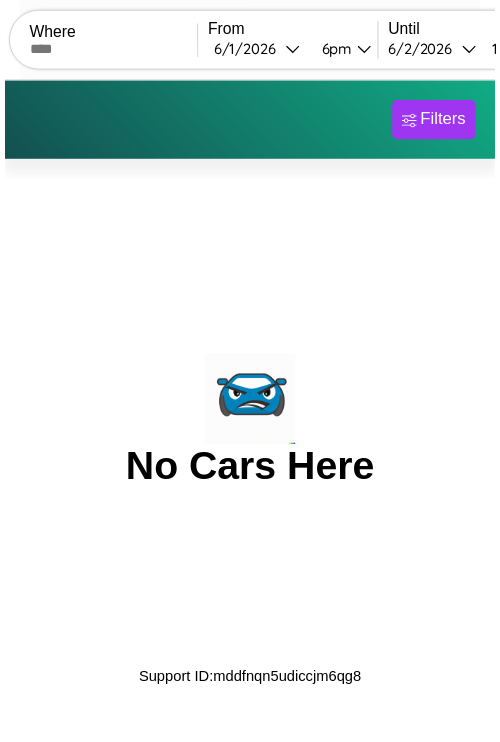 scroll, scrollTop: 0, scrollLeft: 0, axis: both 